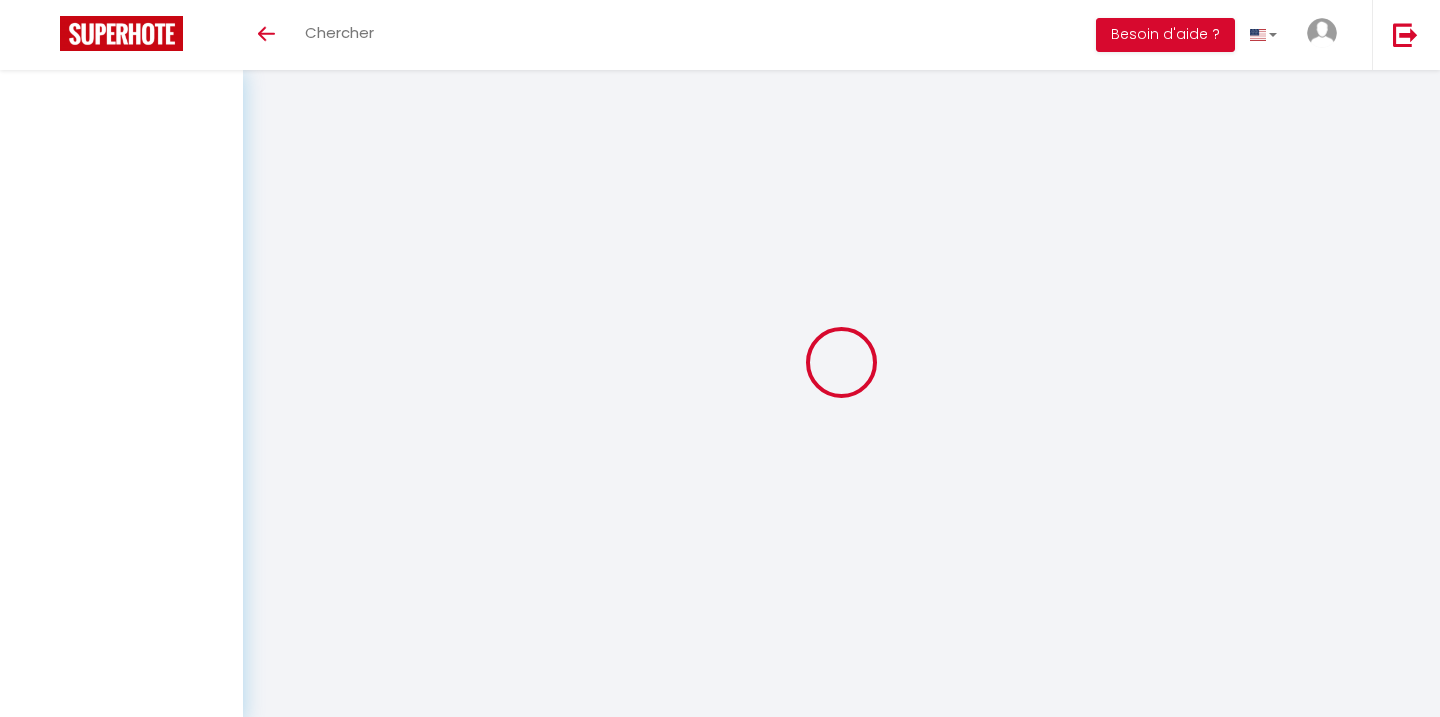 scroll, scrollTop: 0, scrollLeft: 0, axis: both 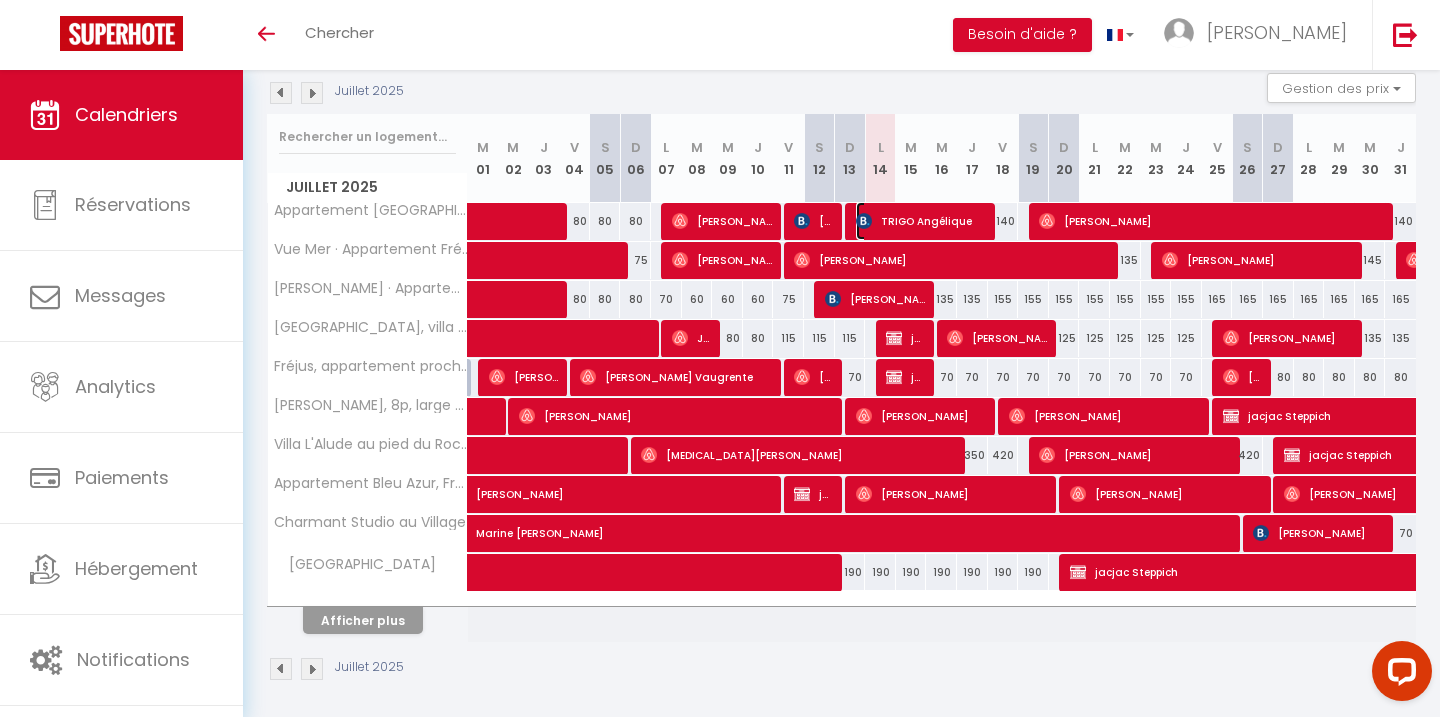 click on "TRIGO Angélique" at bounding box center (923, 221) 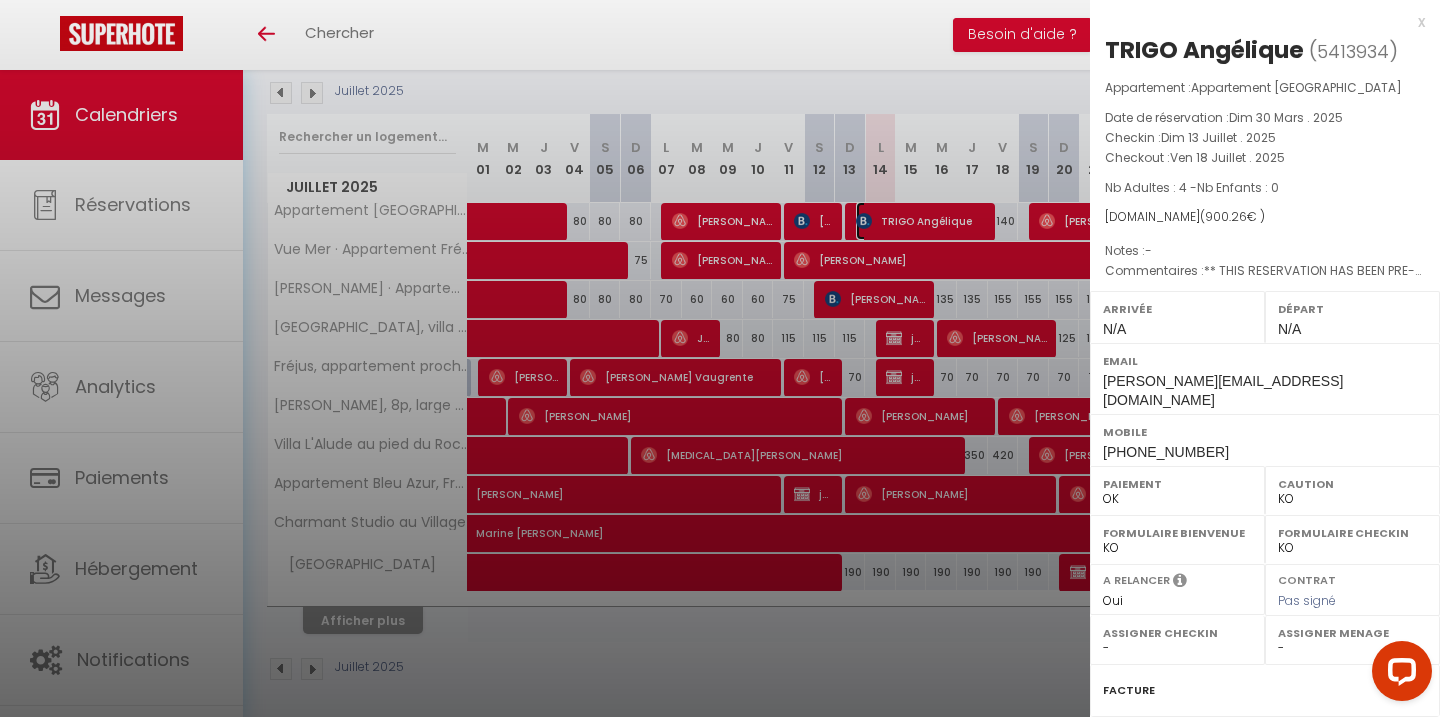 select on "30713" 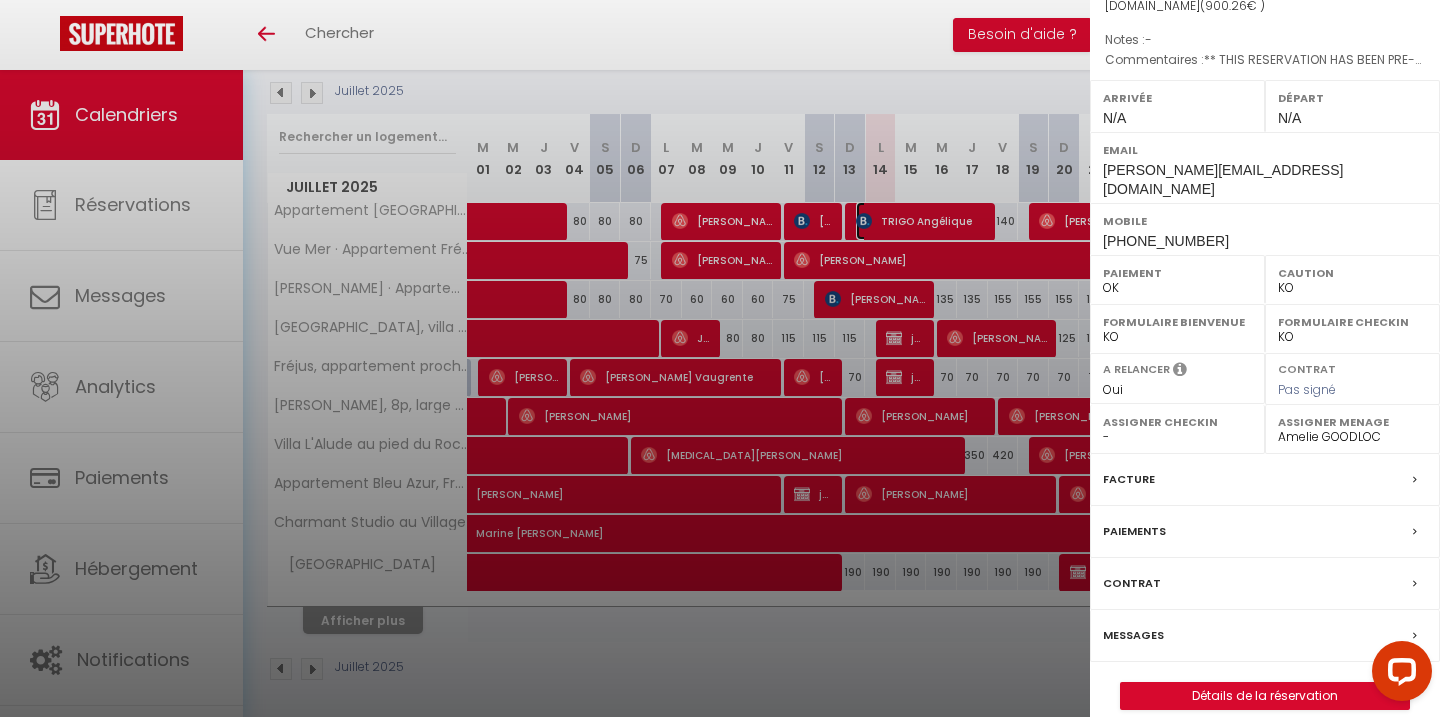 scroll, scrollTop: 215, scrollLeft: 0, axis: vertical 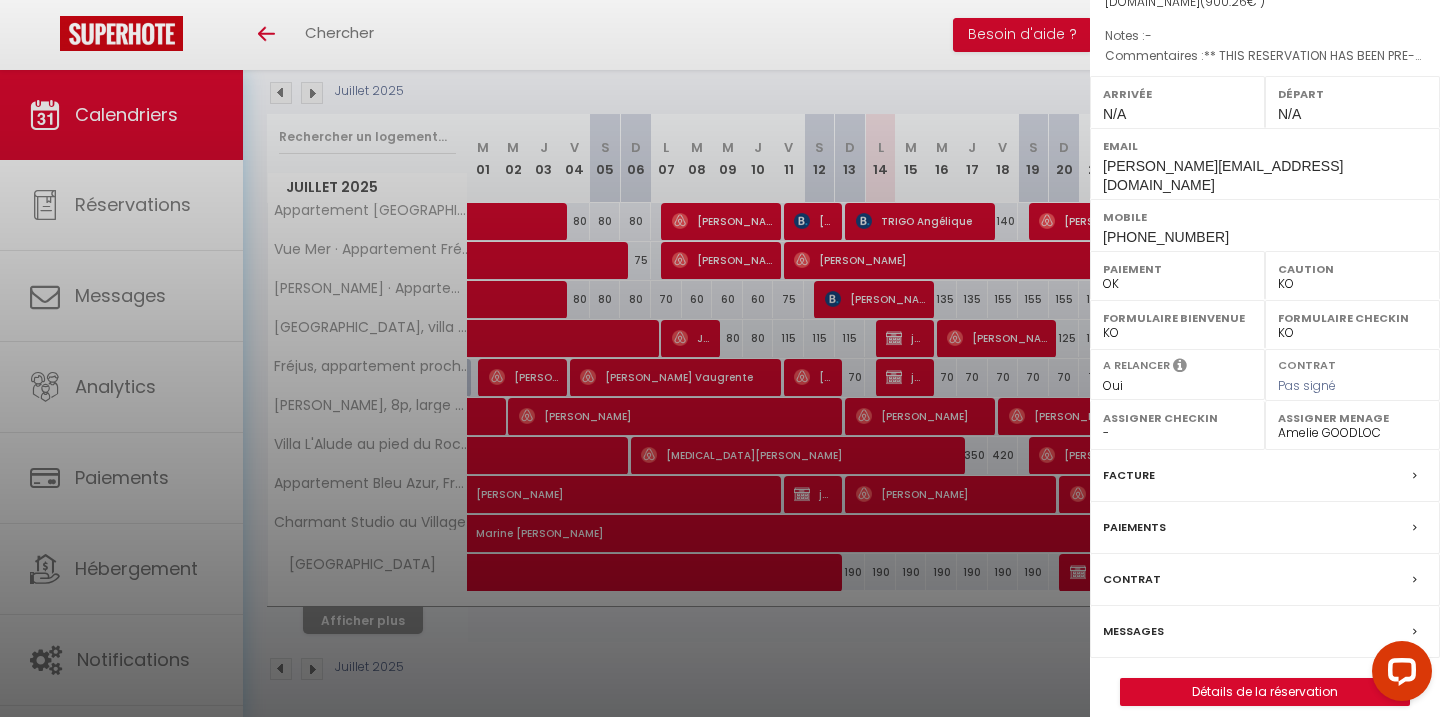 click on "Messages" at bounding box center [1265, 632] 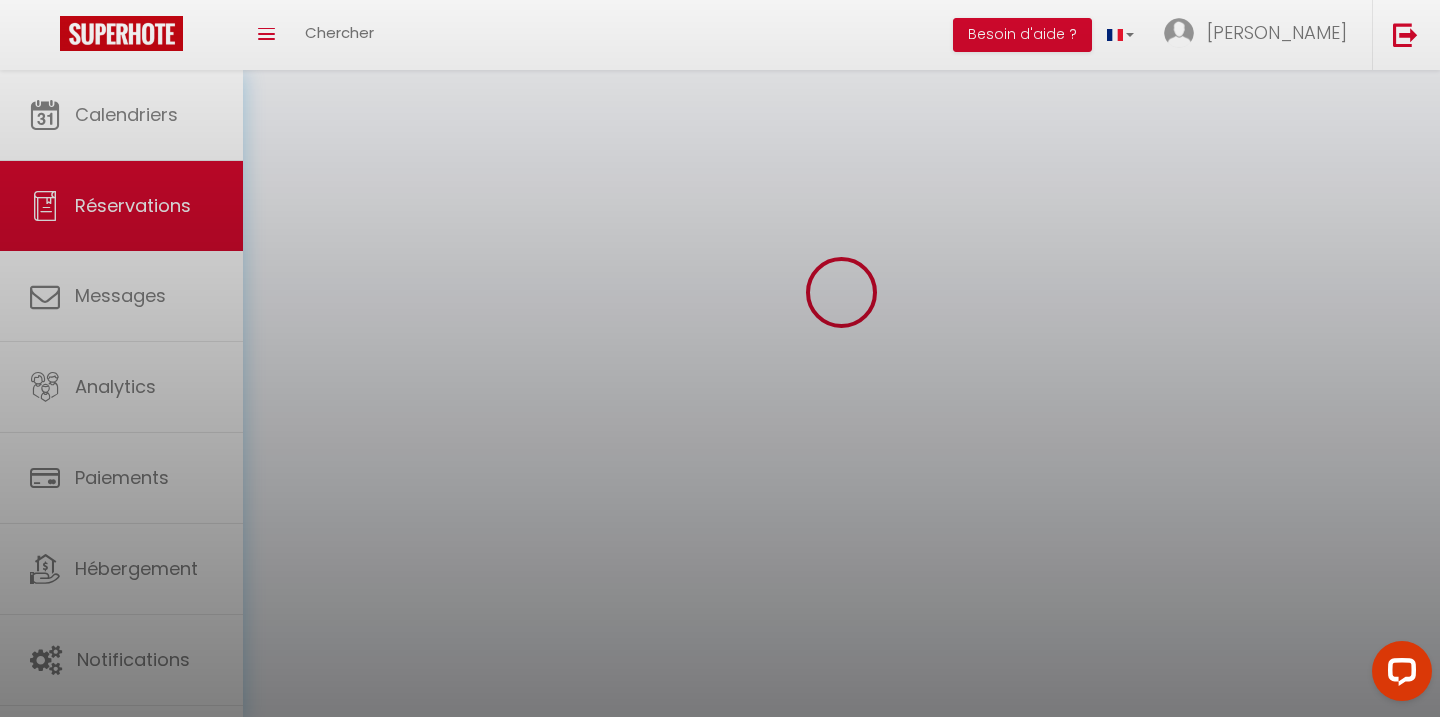 scroll, scrollTop: 0, scrollLeft: 0, axis: both 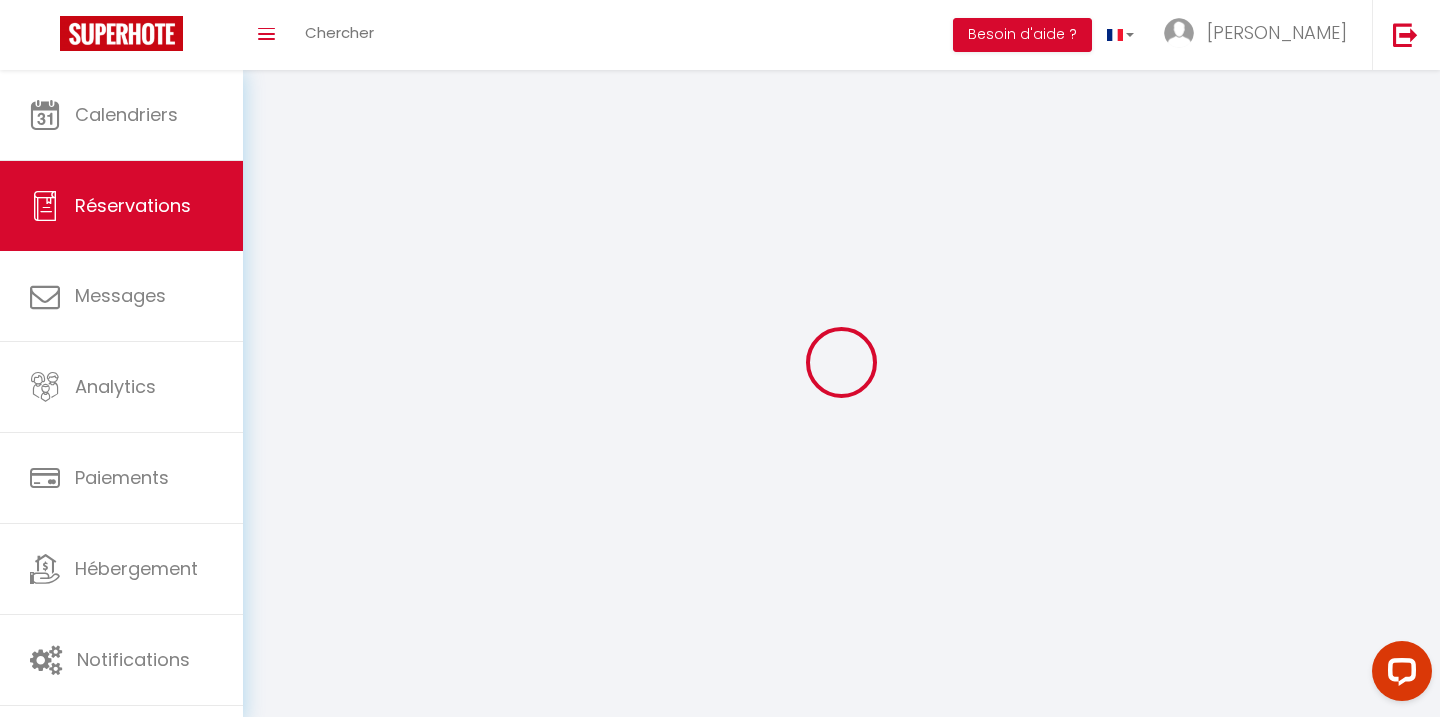 select 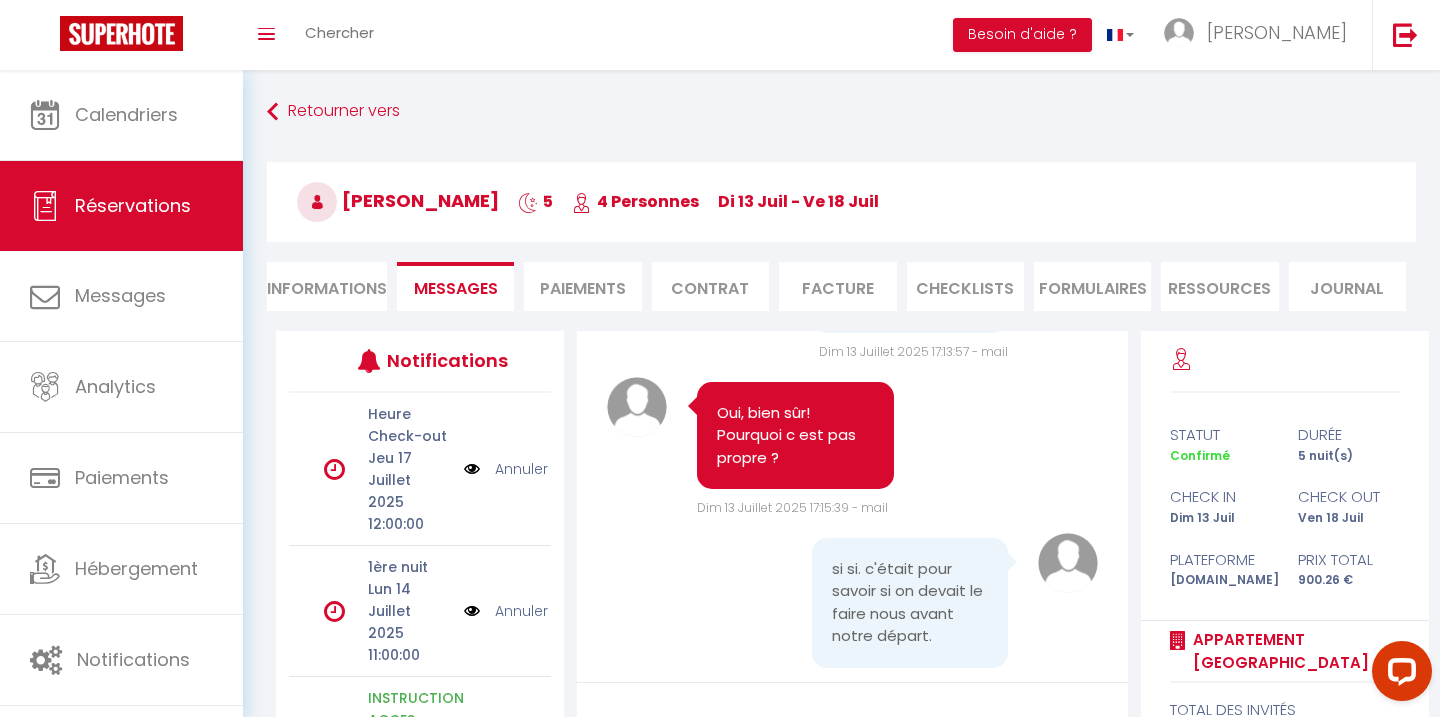 scroll, scrollTop: 3579, scrollLeft: 0, axis: vertical 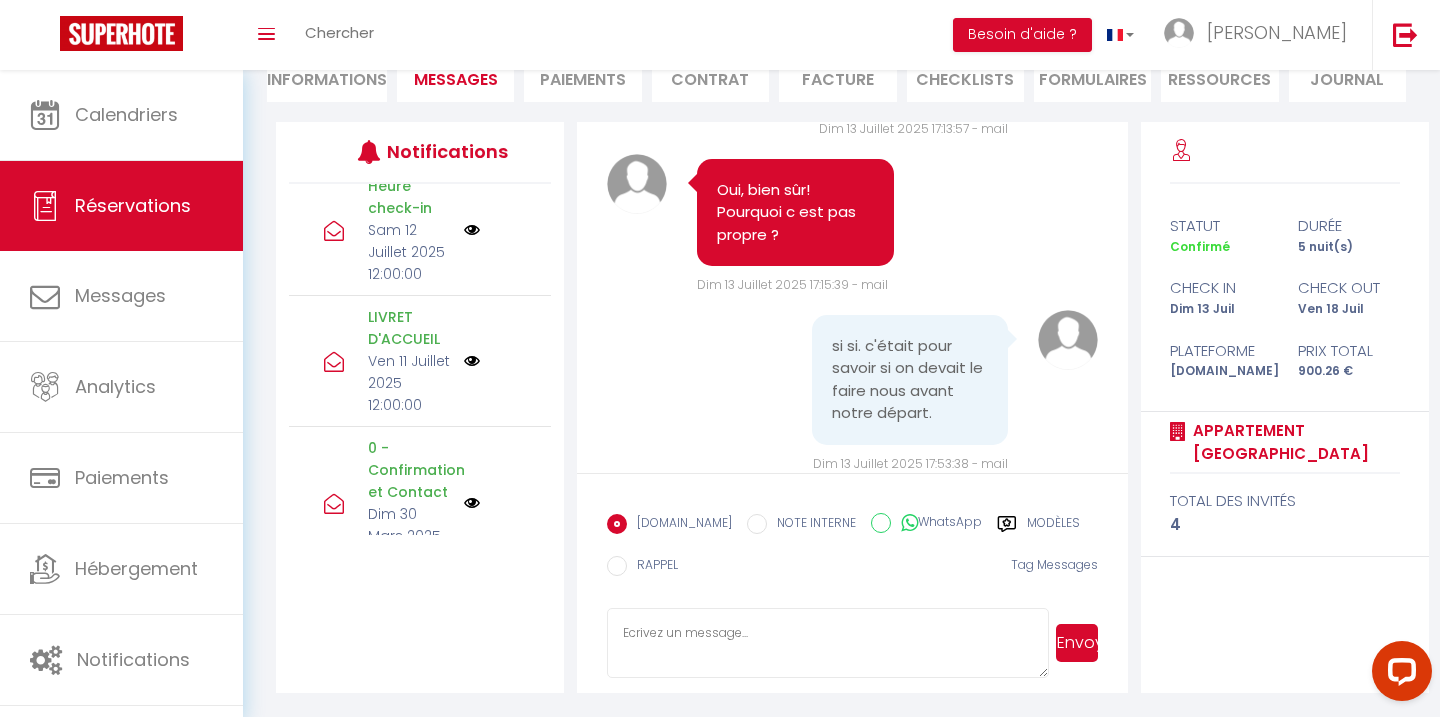 click at bounding box center [472, 361] 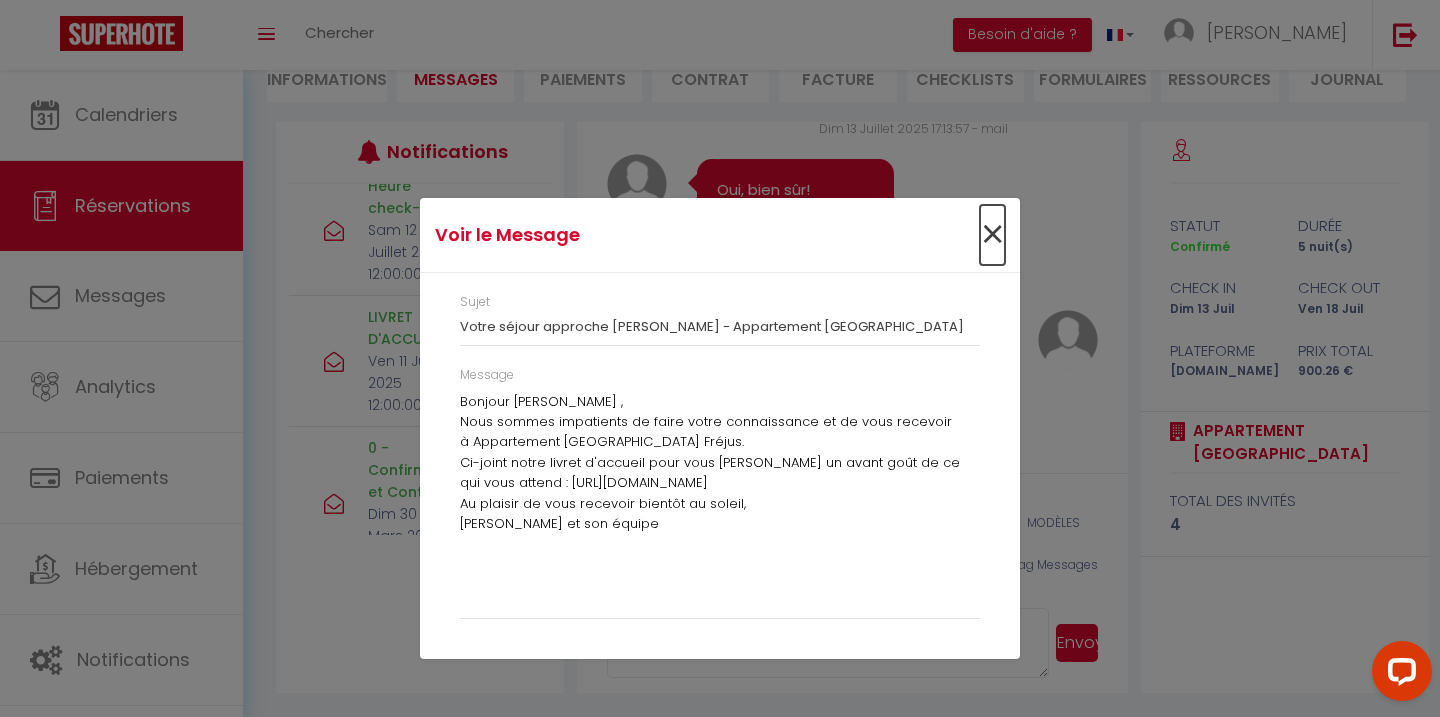click on "×" at bounding box center (992, 235) 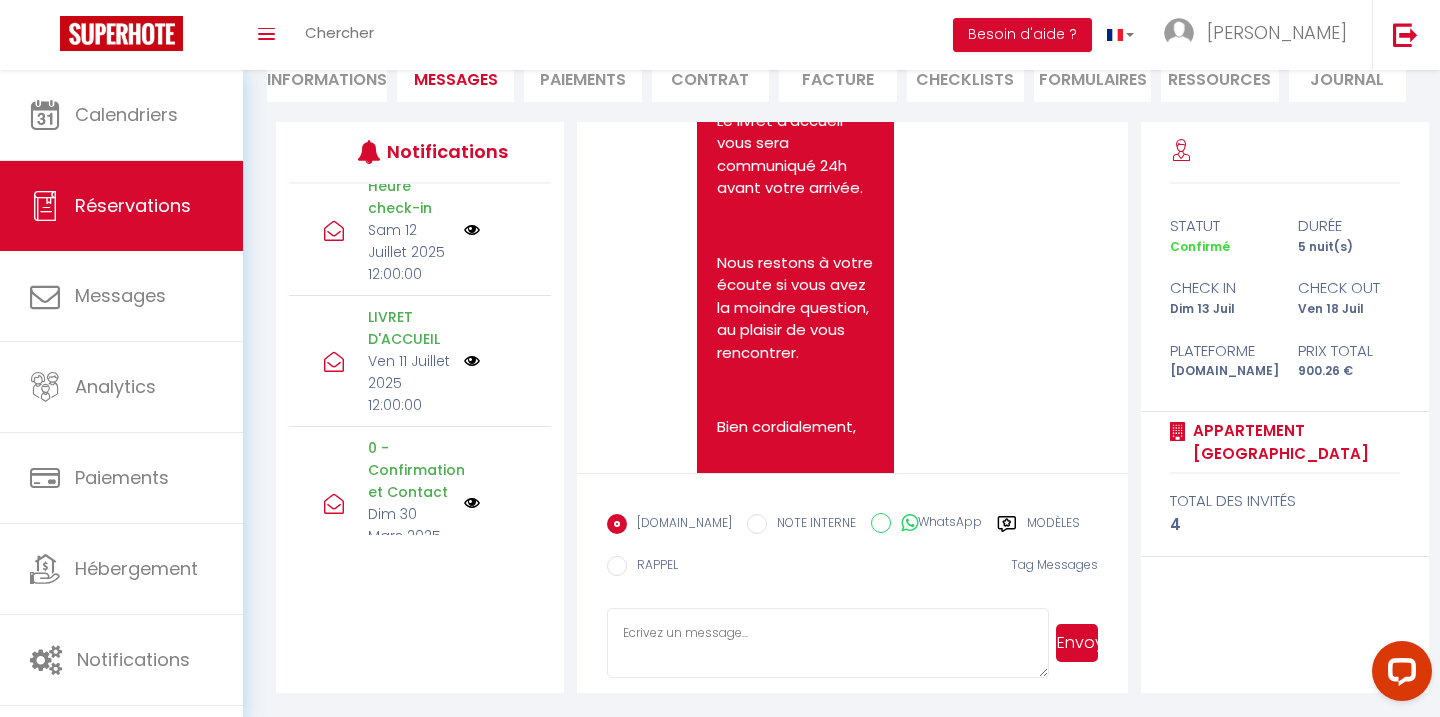scroll, scrollTop: 0, scrollLeft: 0, axis: both 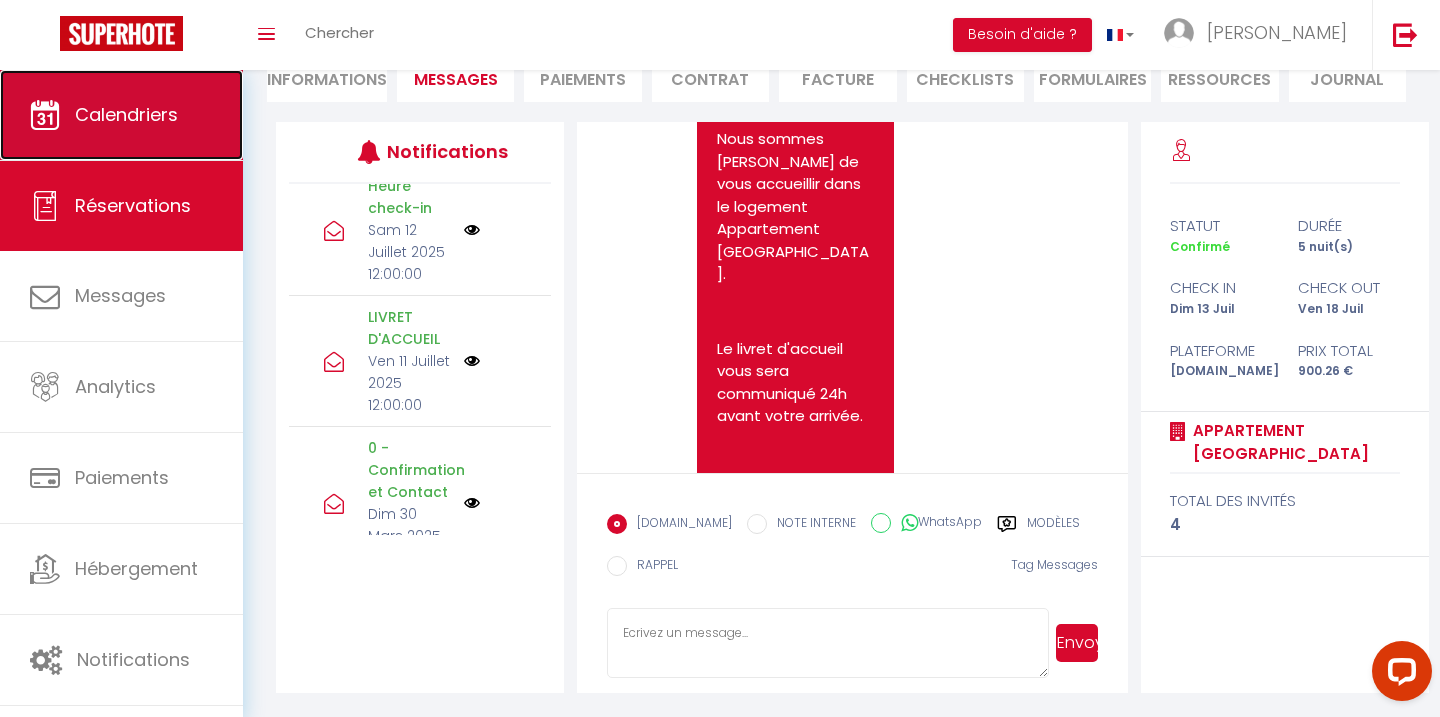 click on "Calendriers" at bounding box center (121, 115) 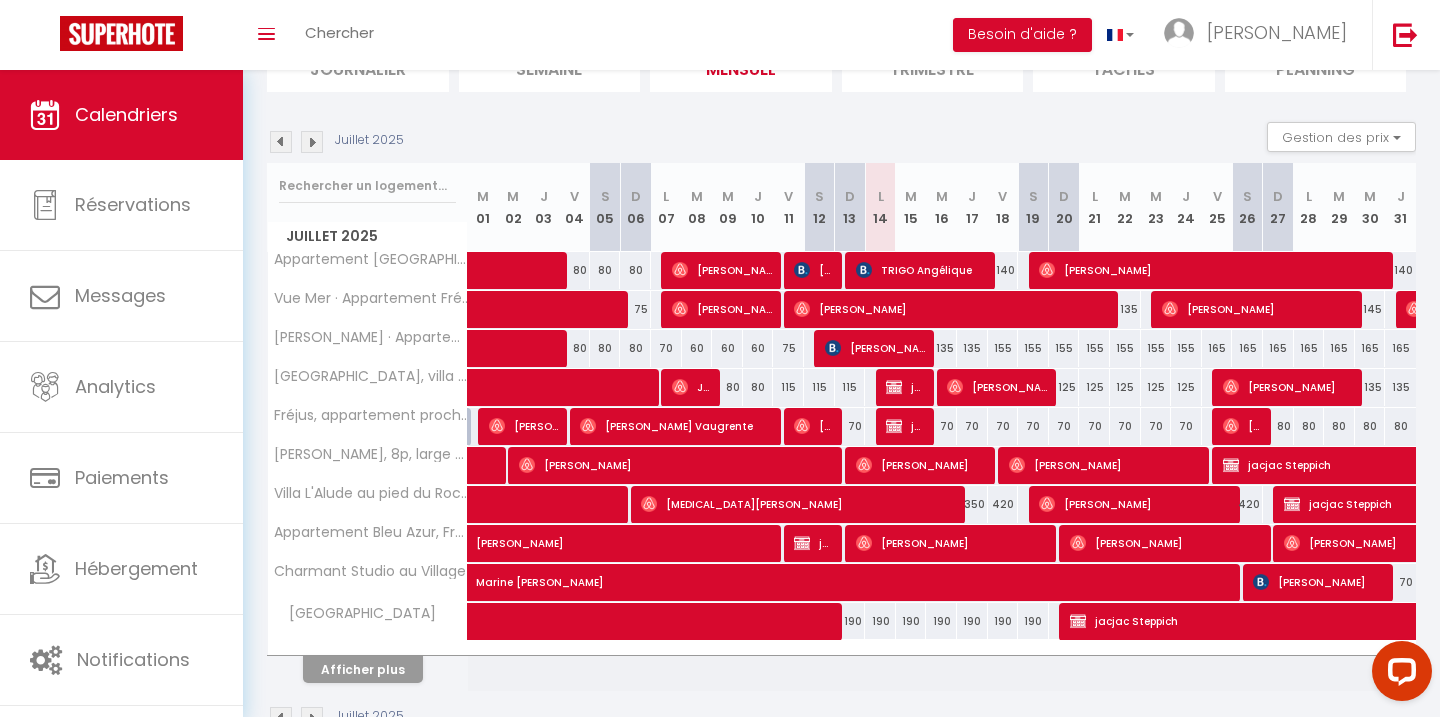 scroll, scrollTop: 169, scrollLeft: 0, axis: vertical 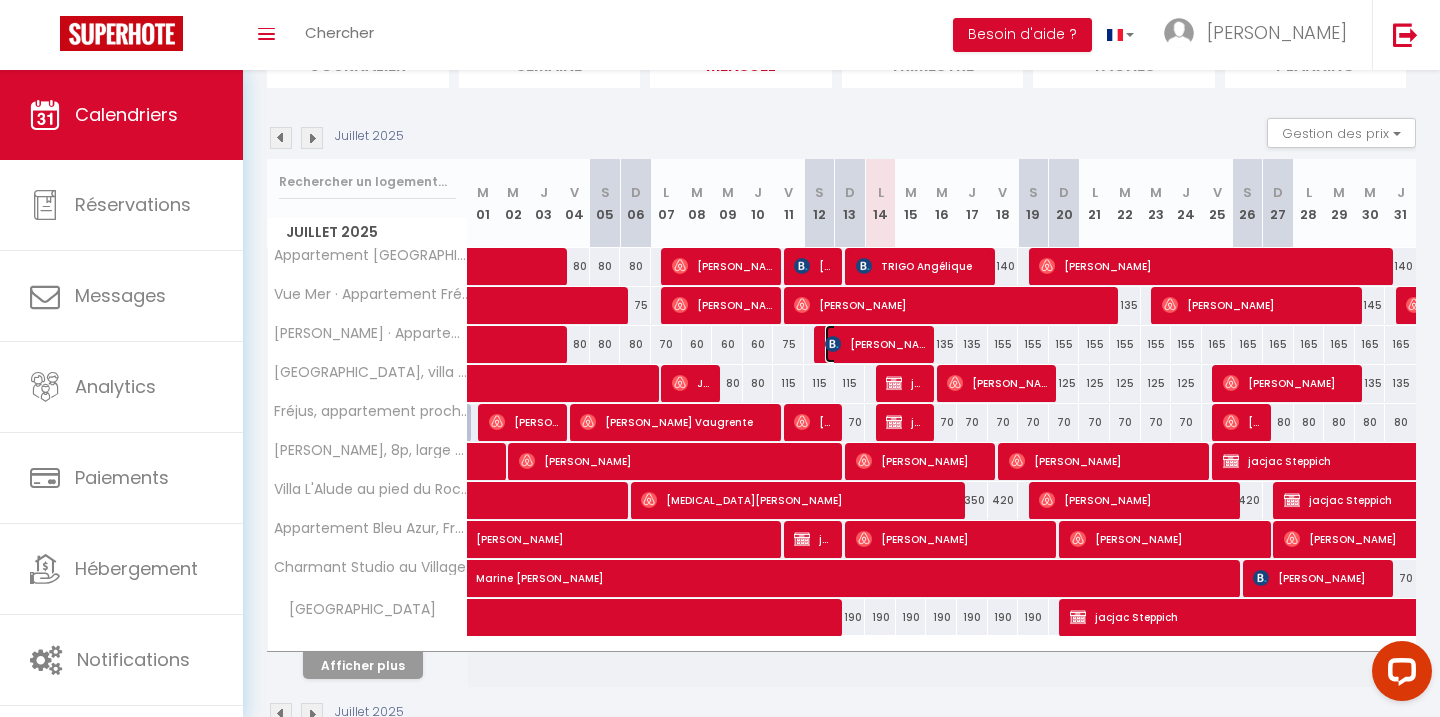 click on "[PERSON_NAME]" at bounding box center (876, 344) 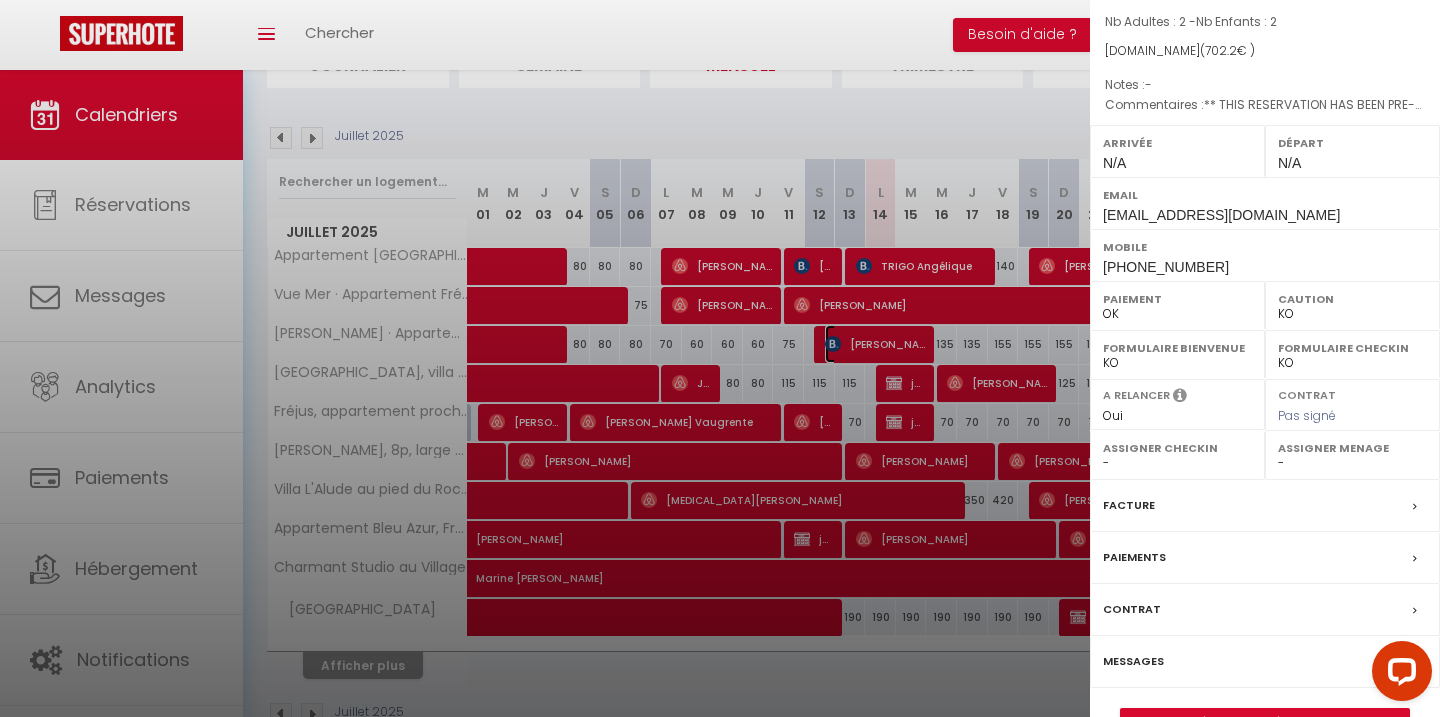 scroll, scrollTop: 215, scrollLeft: 0, axis: vertical 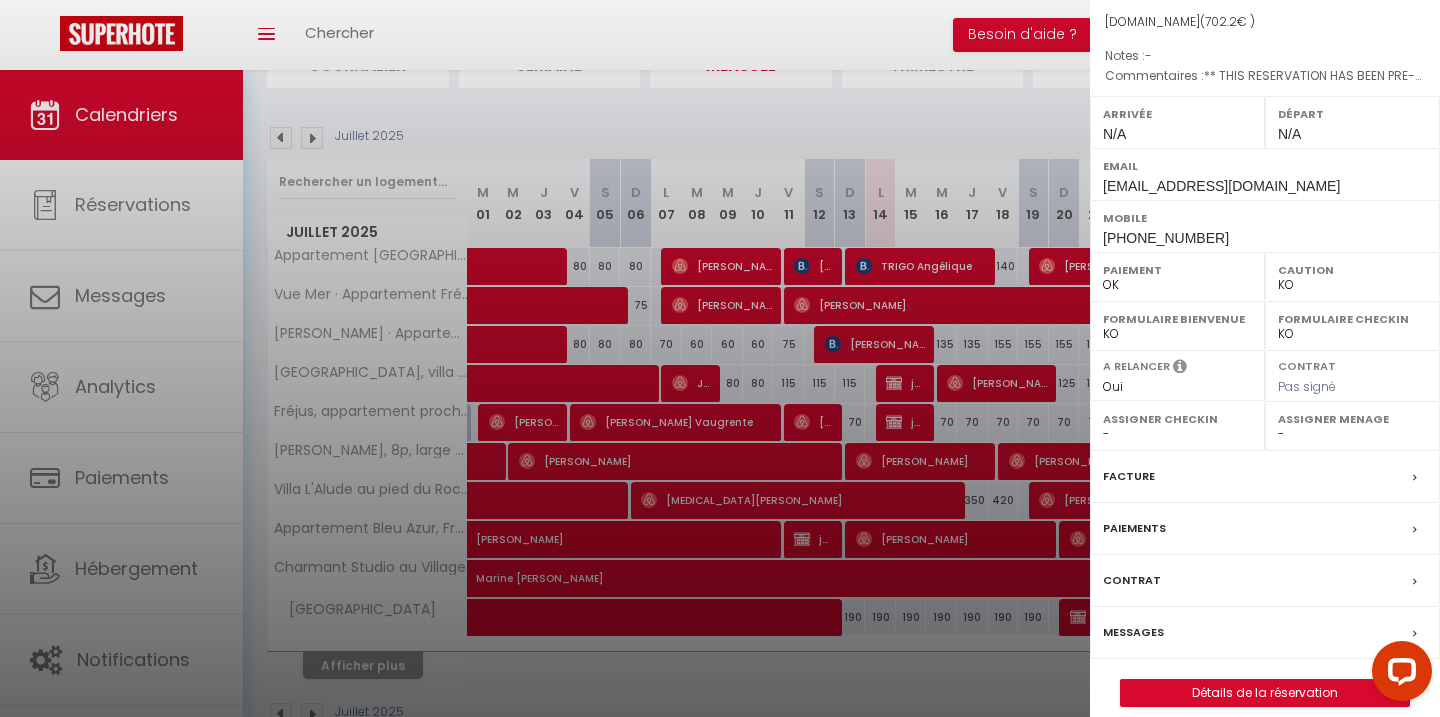 click on "Messages" at bounding box center [1133, 632] 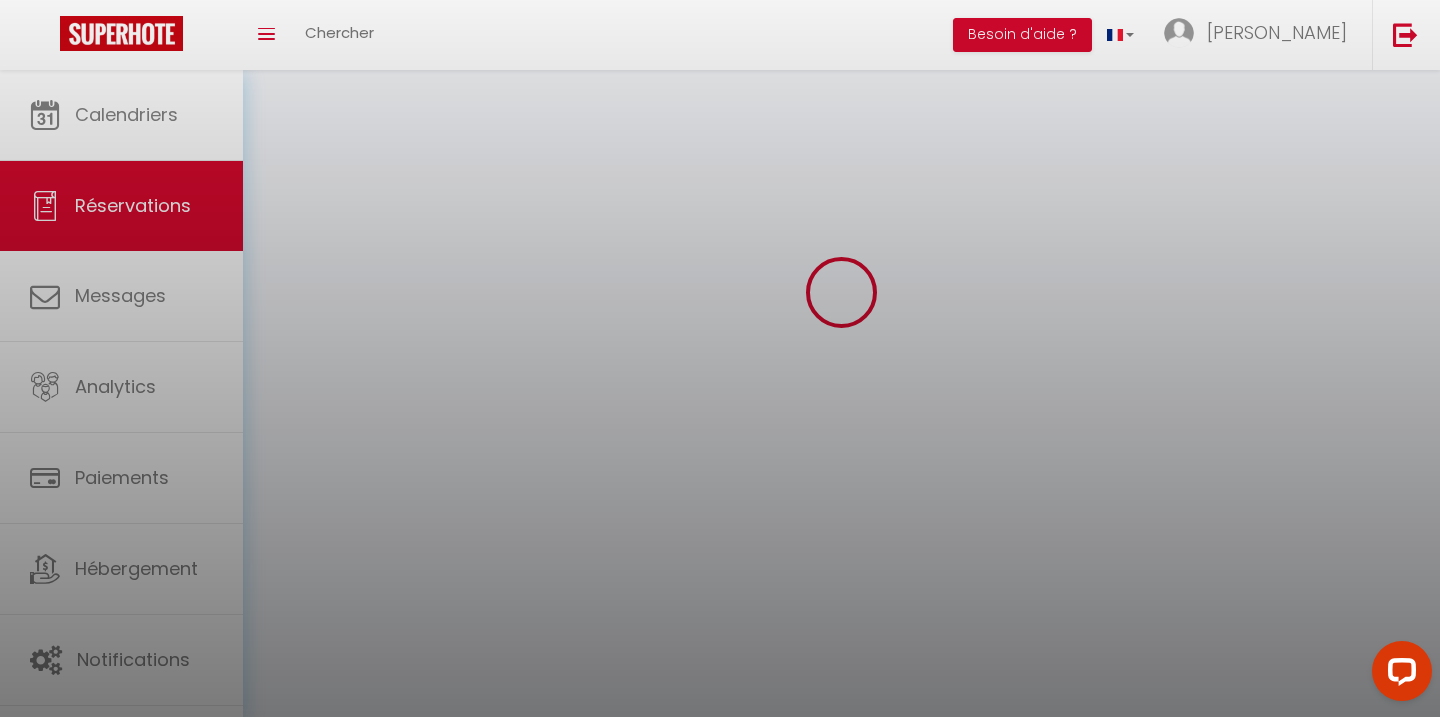 scroll, scrollTop: 0, scrollLeft: 0, axis: both 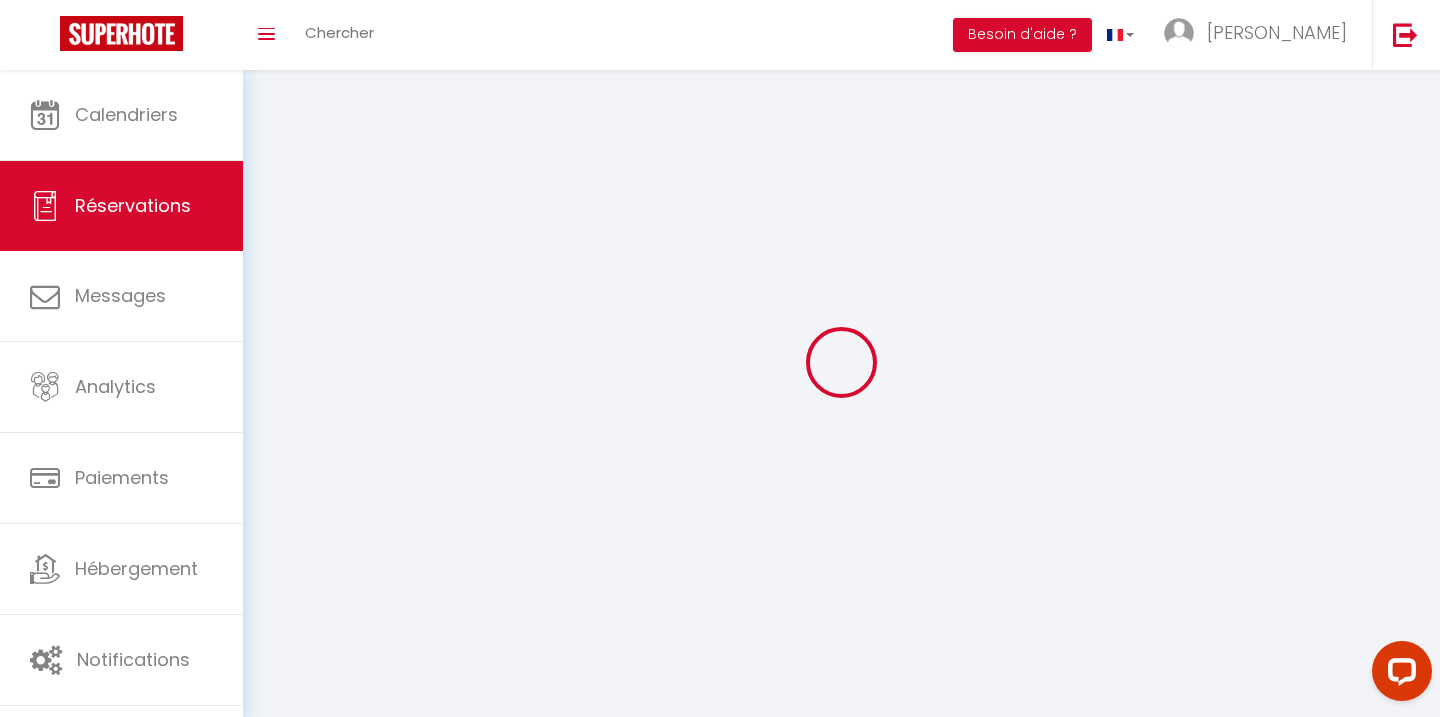 select 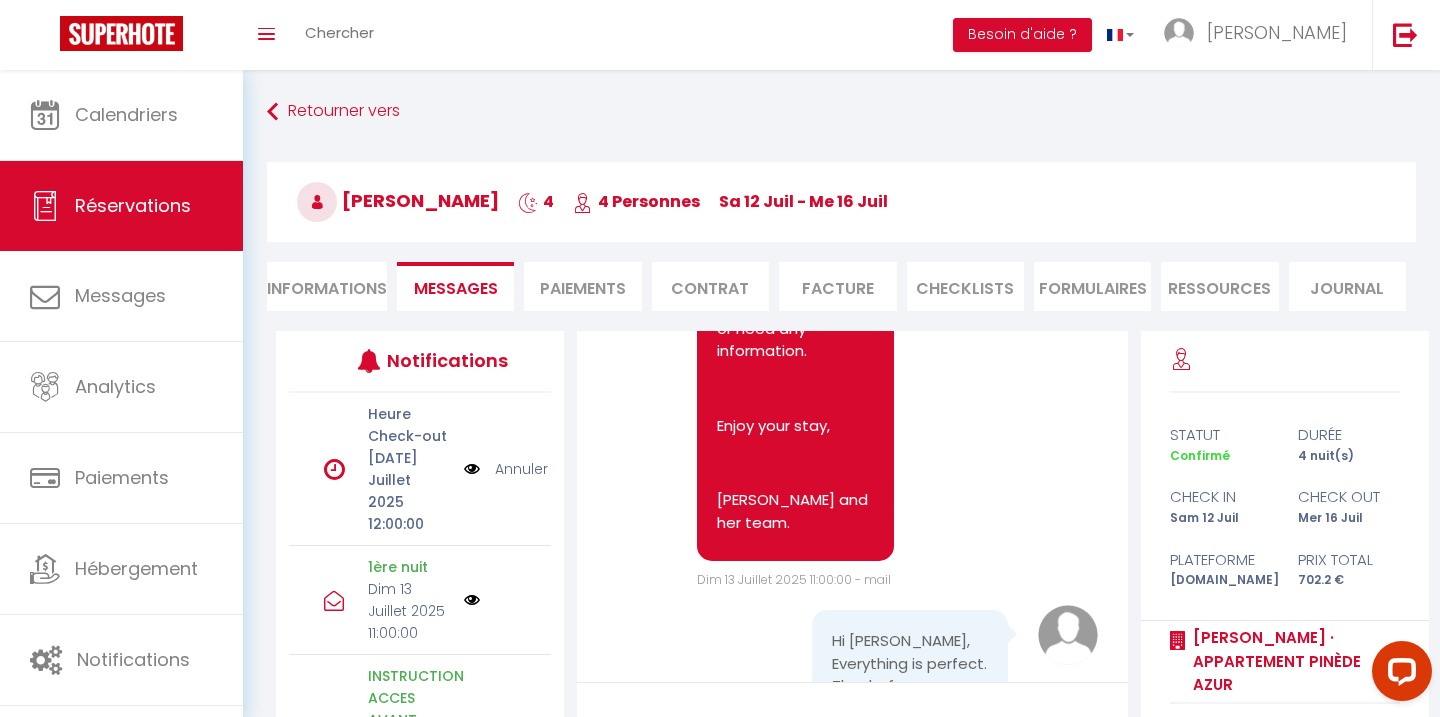 scroll, scrollTop: 6379, scrollLeft: 0, axis: vertical 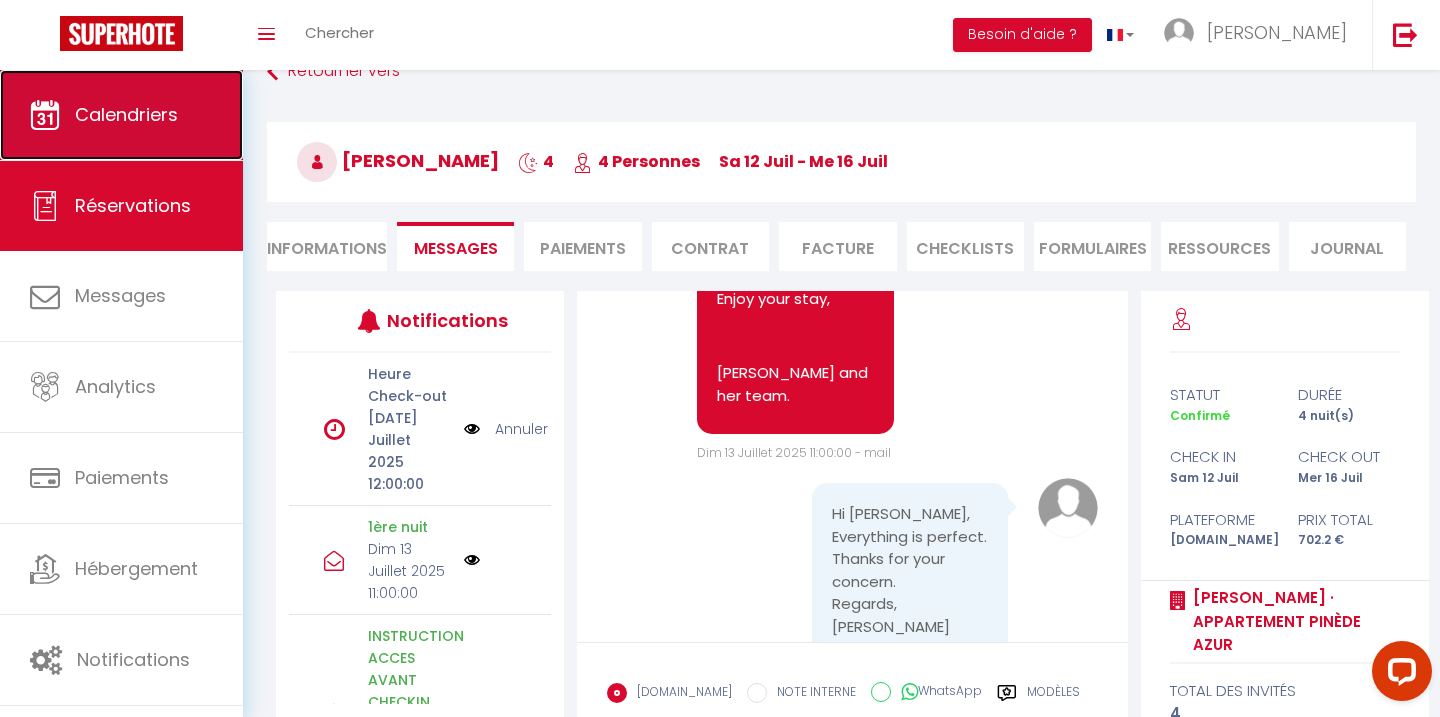 click on "Calendriers" at bounding box center [121, 115] 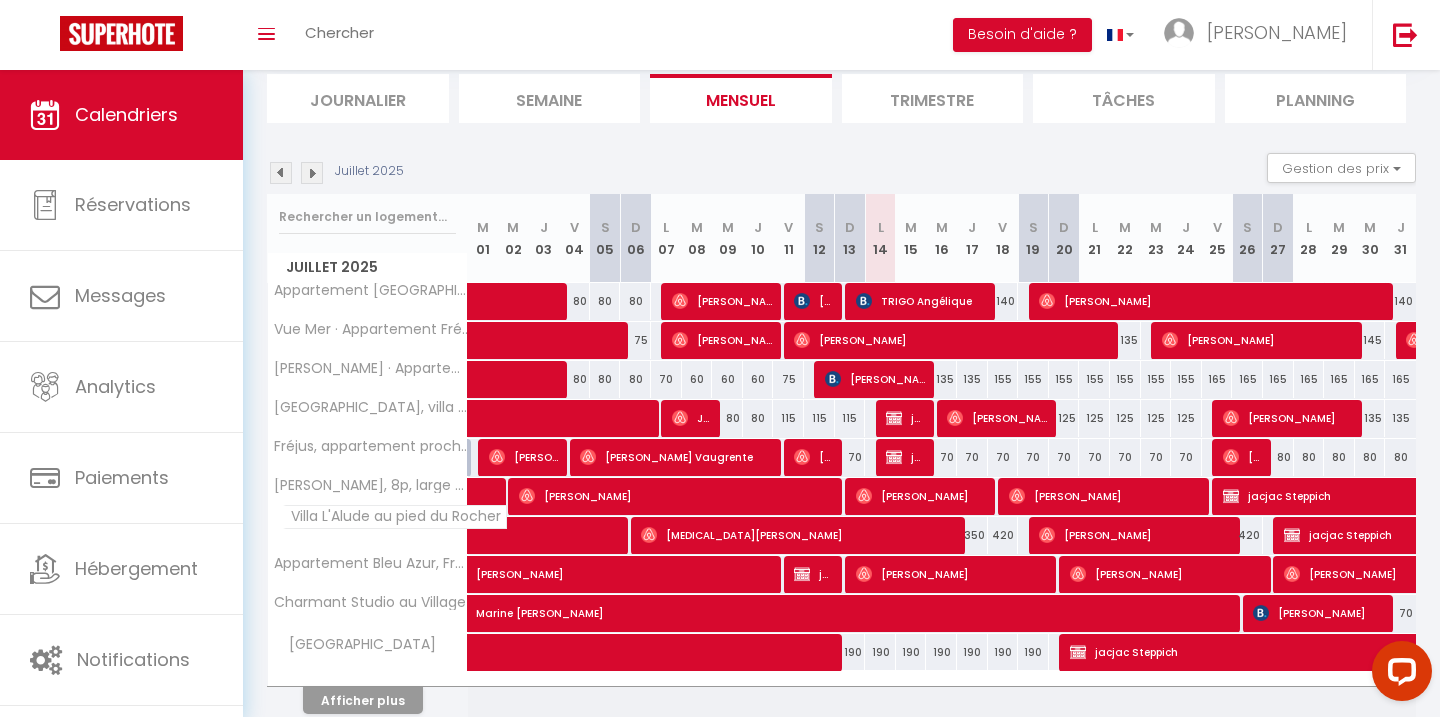 scroll, scrollTop: 0, scrollLeft: 0, axis: both 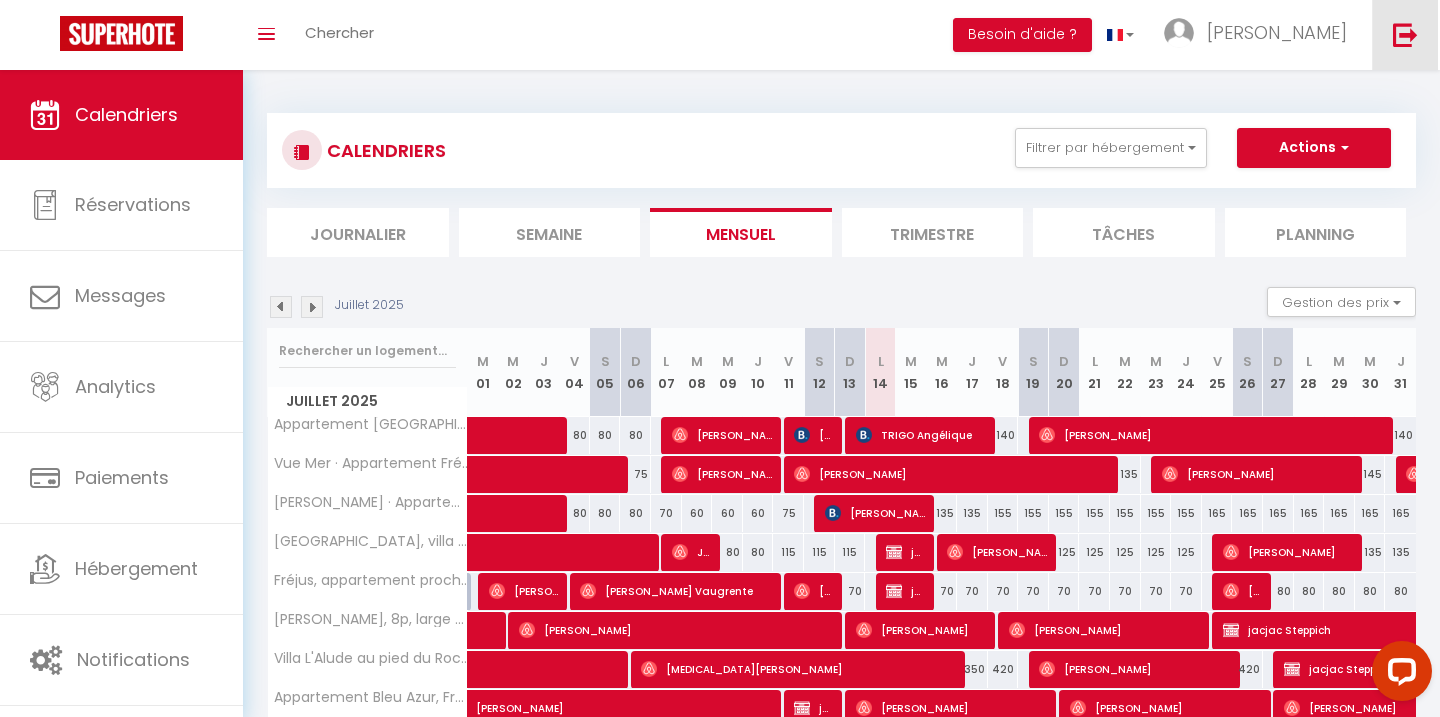 click at bounding box center (1405, 35) 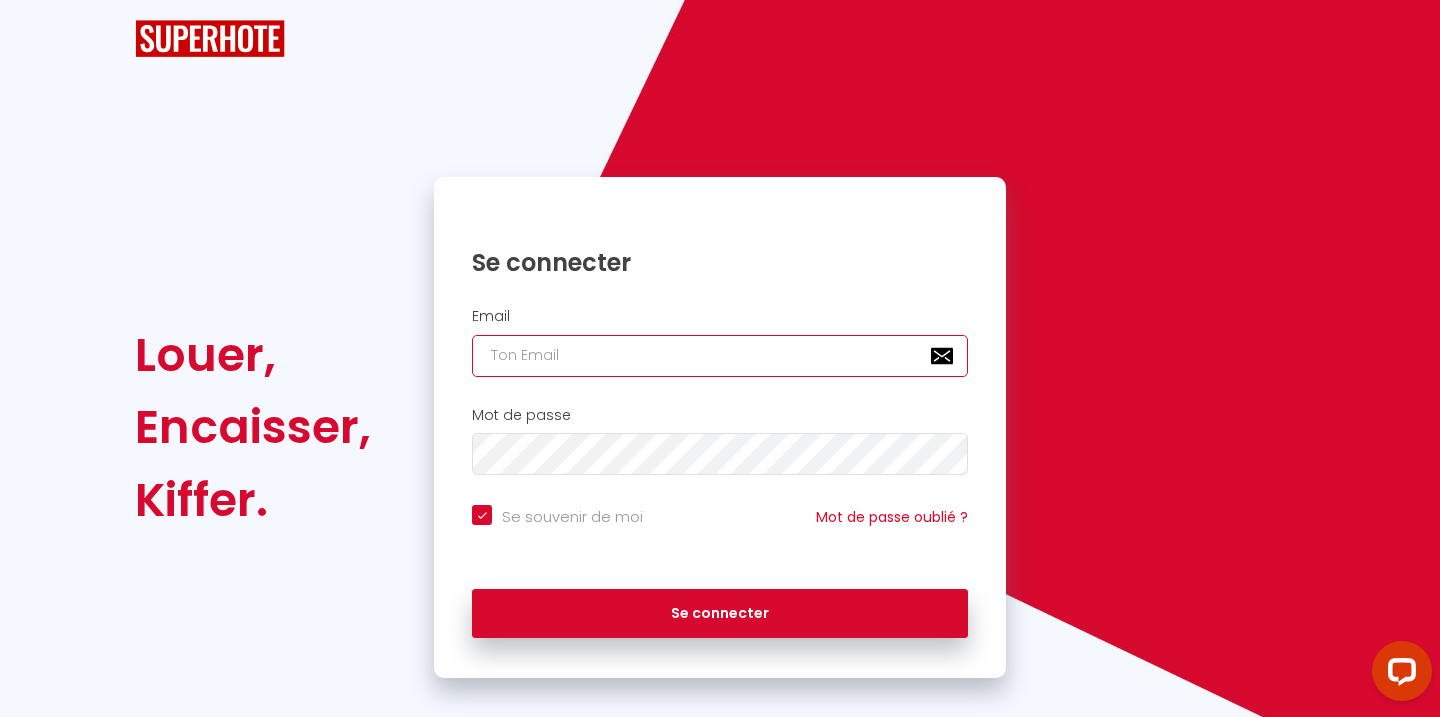 type on "[EMAIL_ADDRESS][DOMAIN_NAME]" 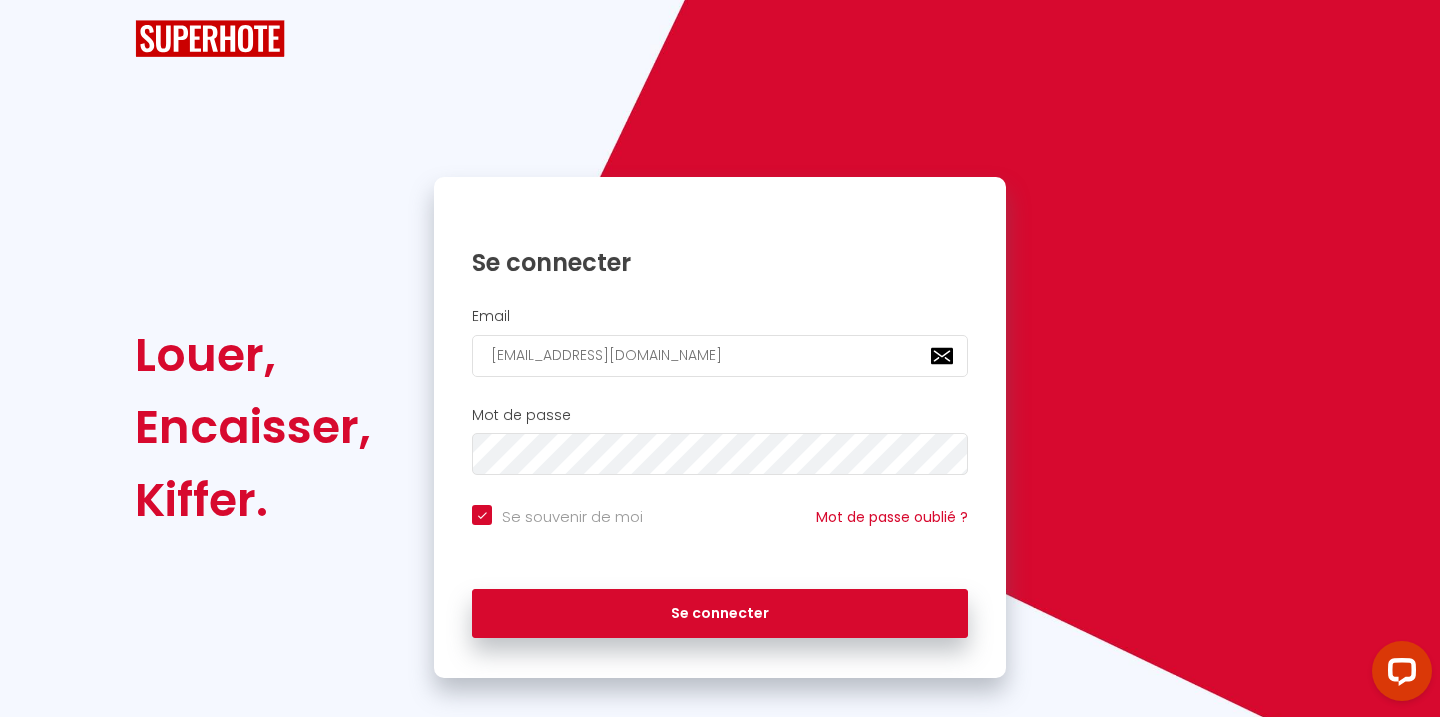 checkbox on "true" 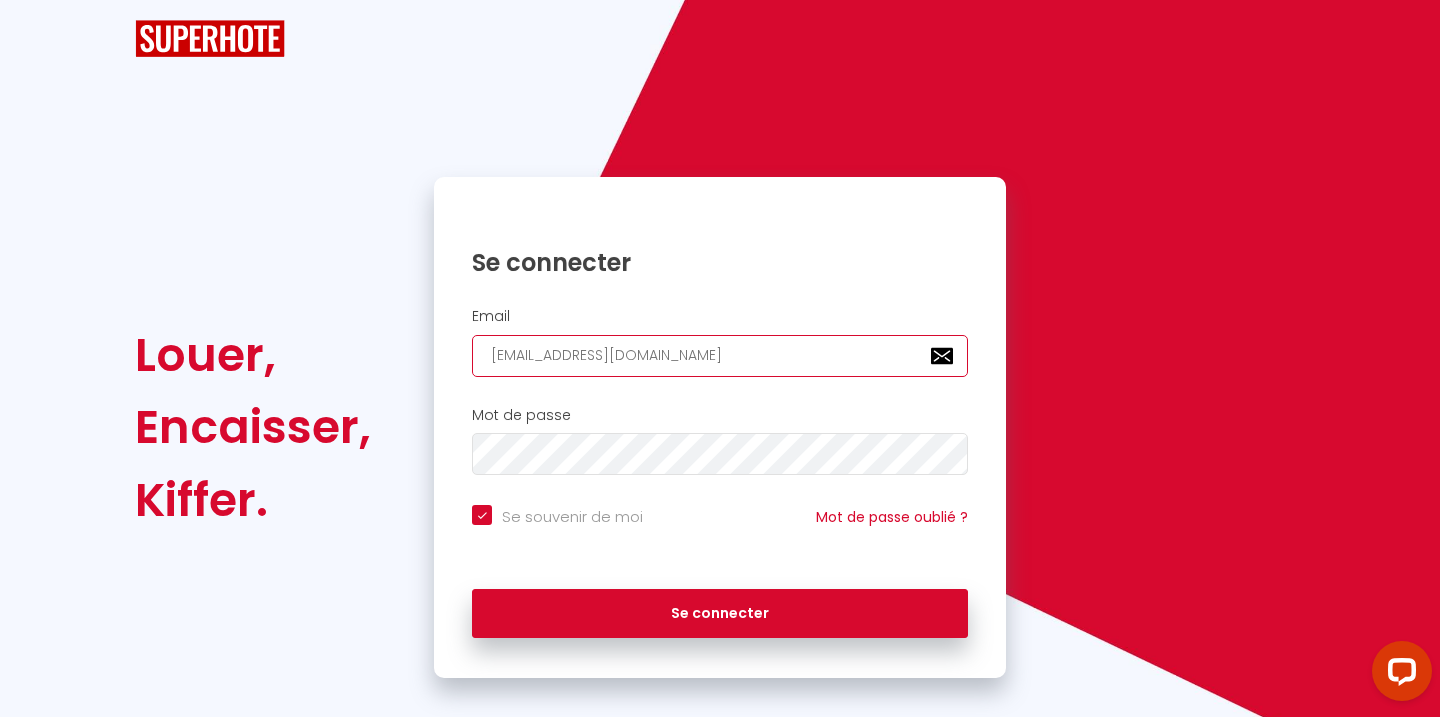 click on "[EMAIL_ADDRESS][DOMAIN_NAME]" at bounding box center [720, 356] 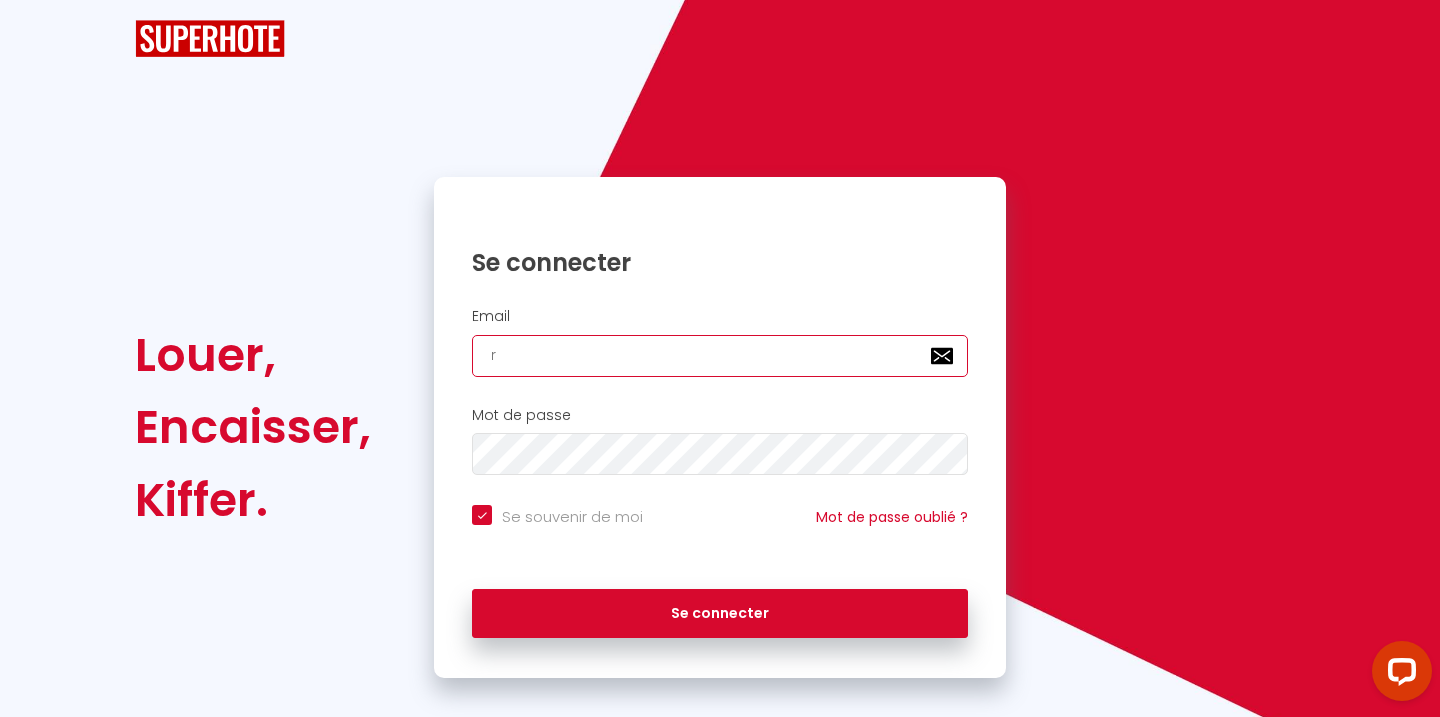 checkbox on "true" 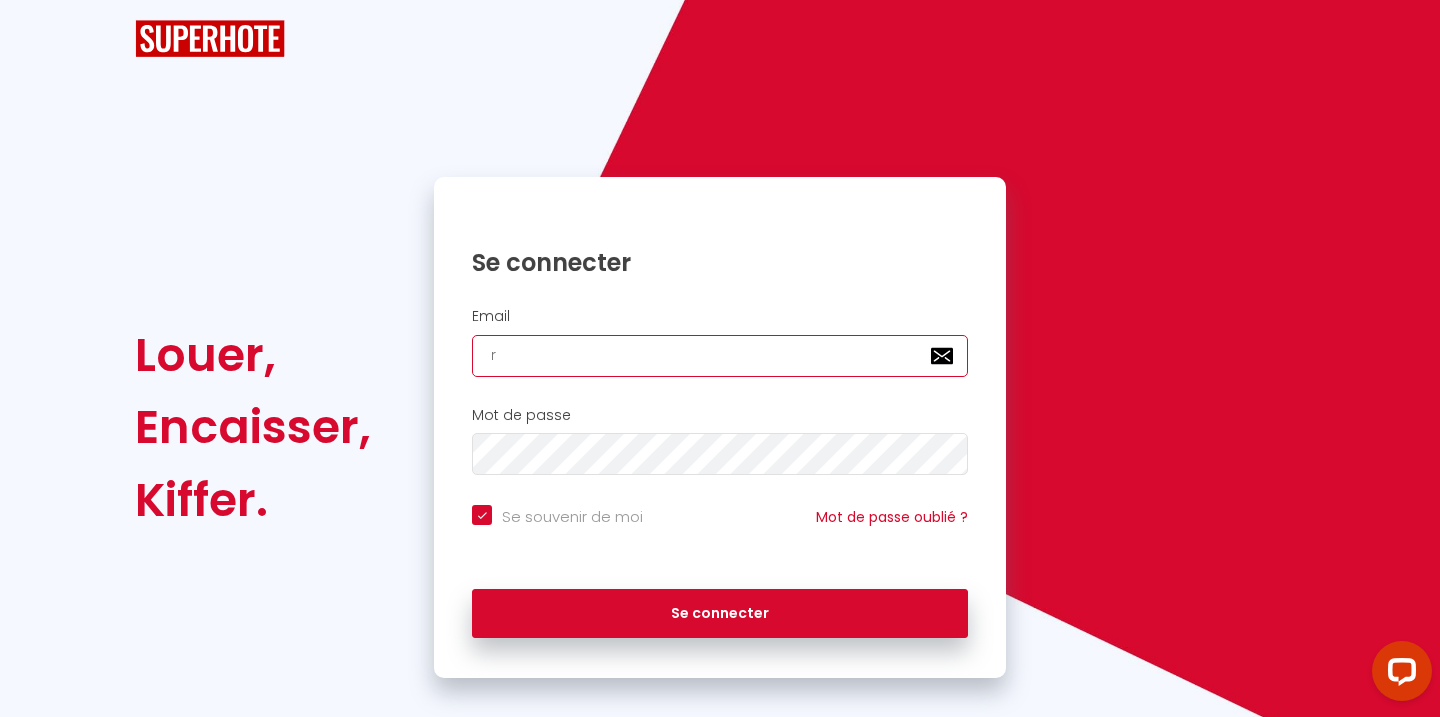 type on "[PERSON_NAME][EMAIL_ADDRESS][DOMAIN_NAME]" 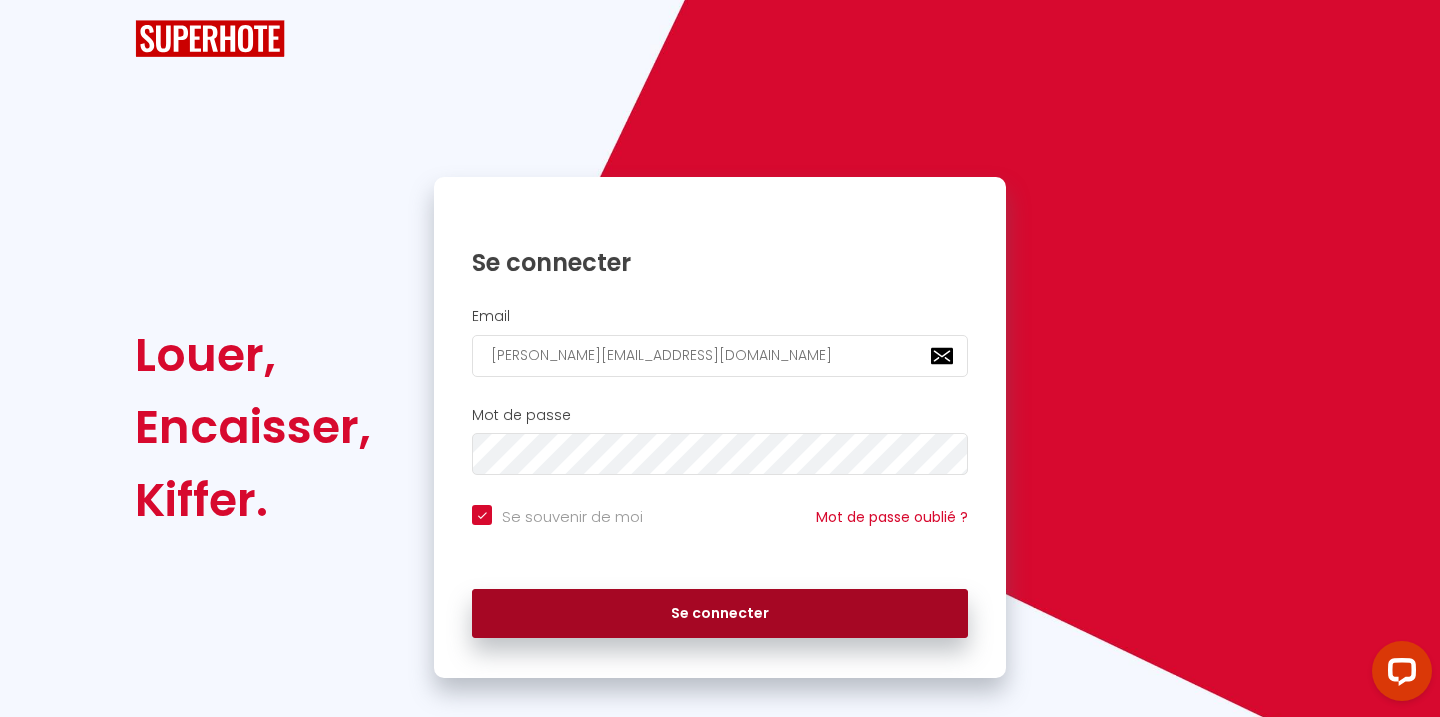 click on "Se connecter" at bounding box center (720, 614) 